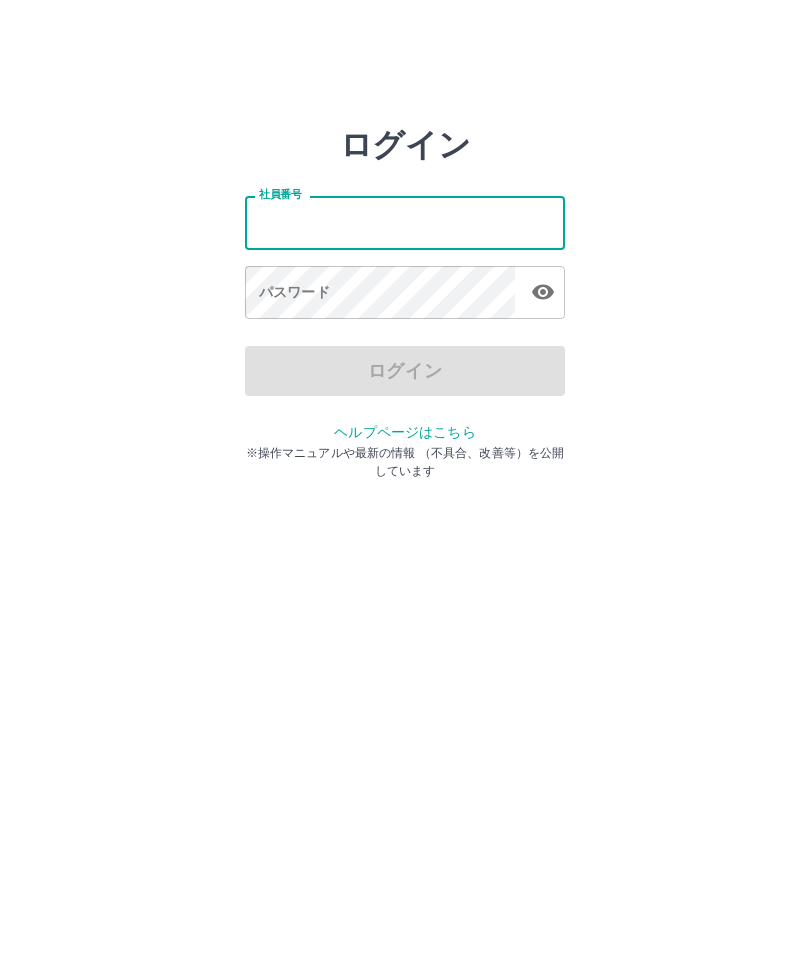 scroll, scrollTop: 0, scrollLeft: 0, axis: both 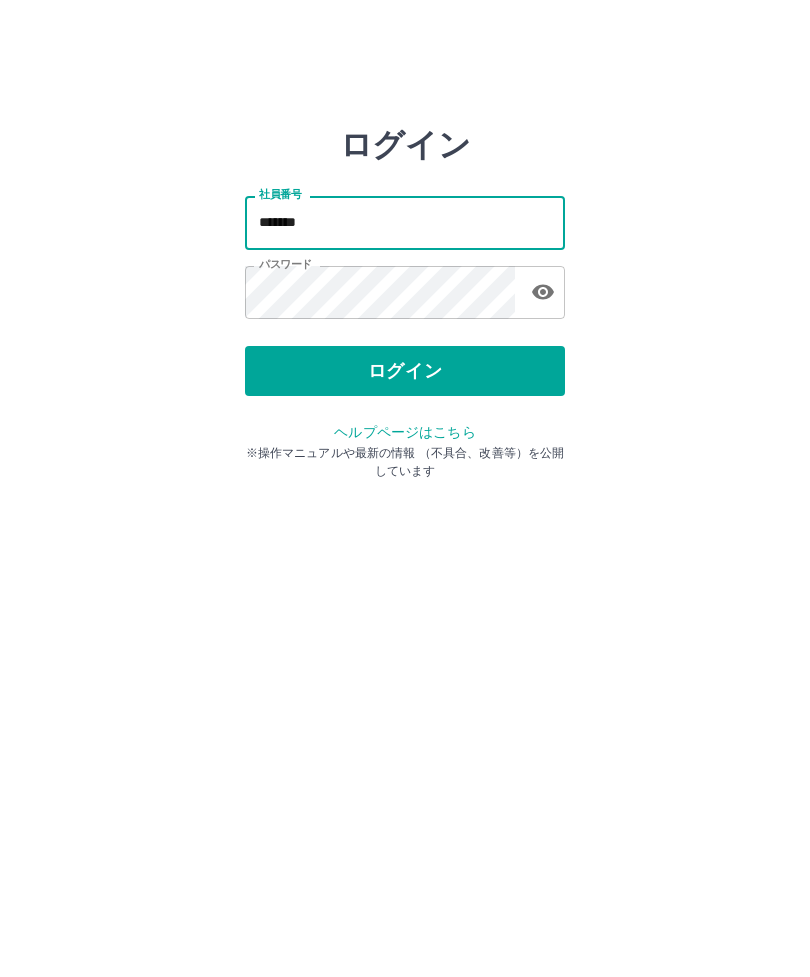 click on "*******" at bounding box center [405, 222] 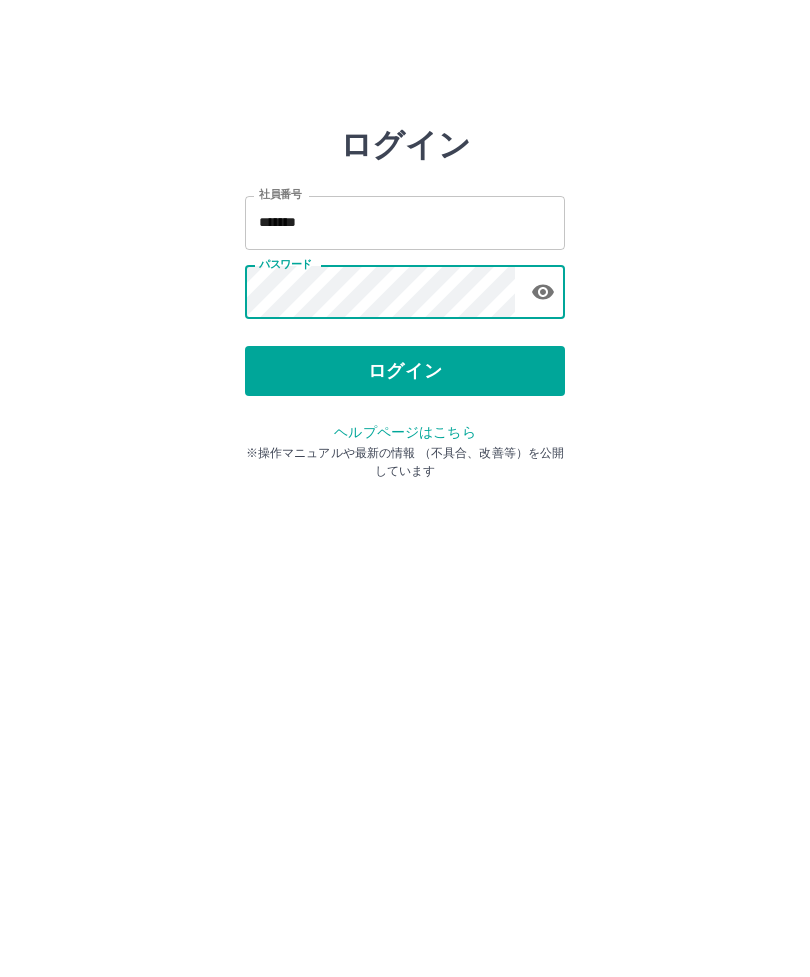 click on "ログイン" at bounding box center (405, 371) 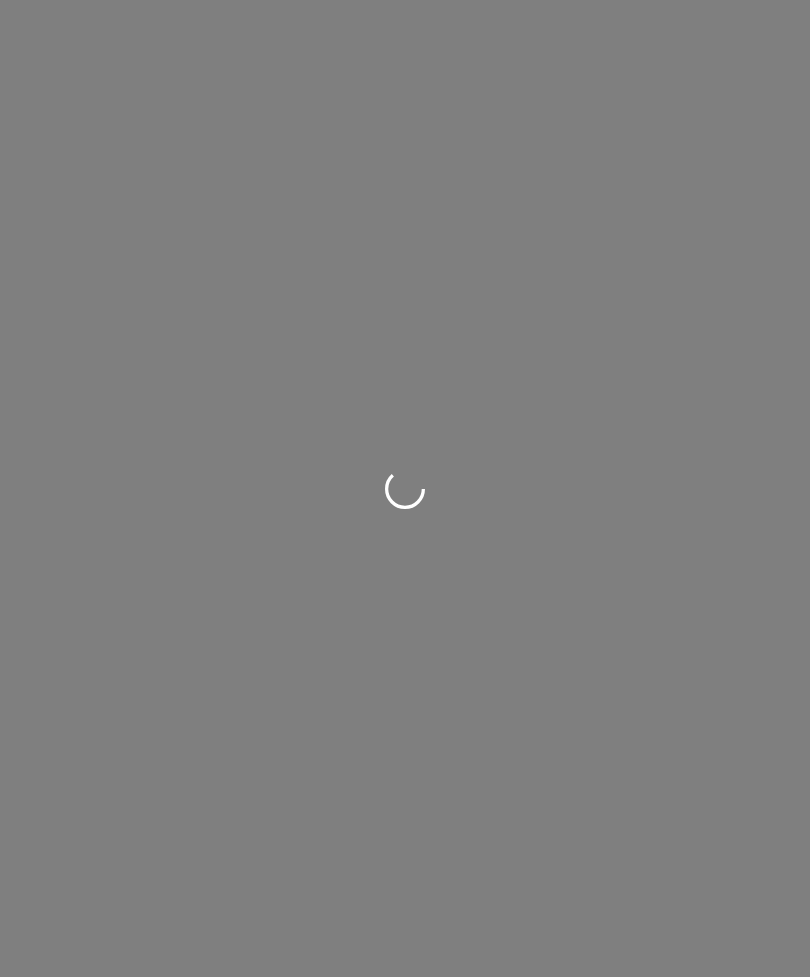 scroll, scrollTop: 0, scrollLeft: 0, axis: both 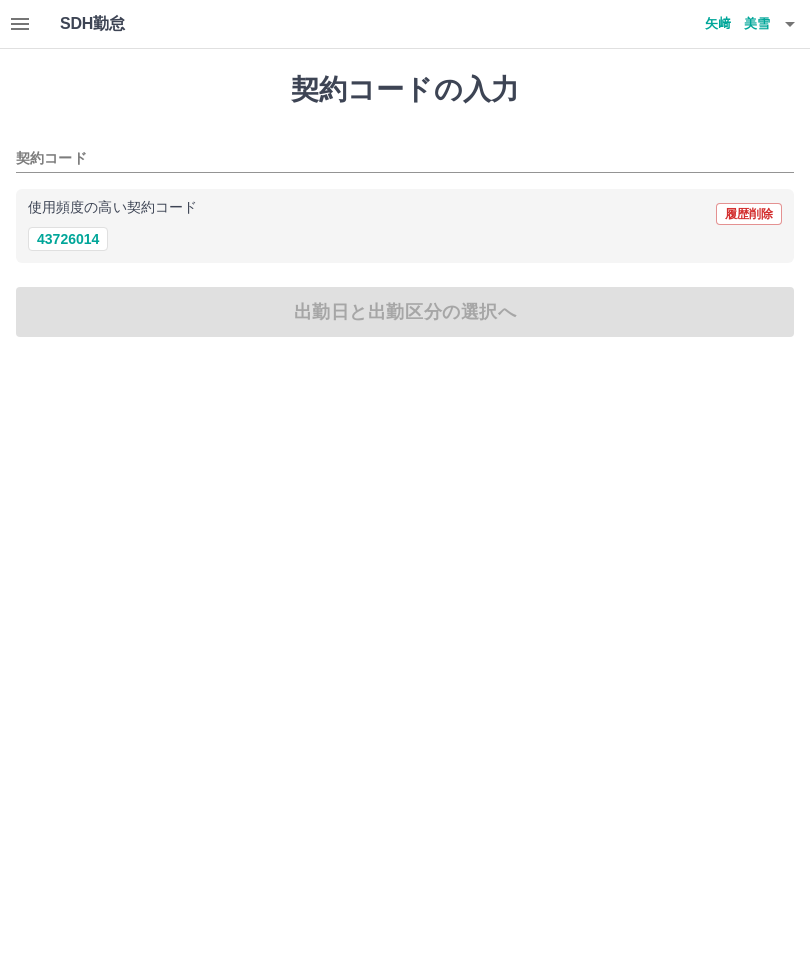click on "43726014" at bounding box center (68, 239) 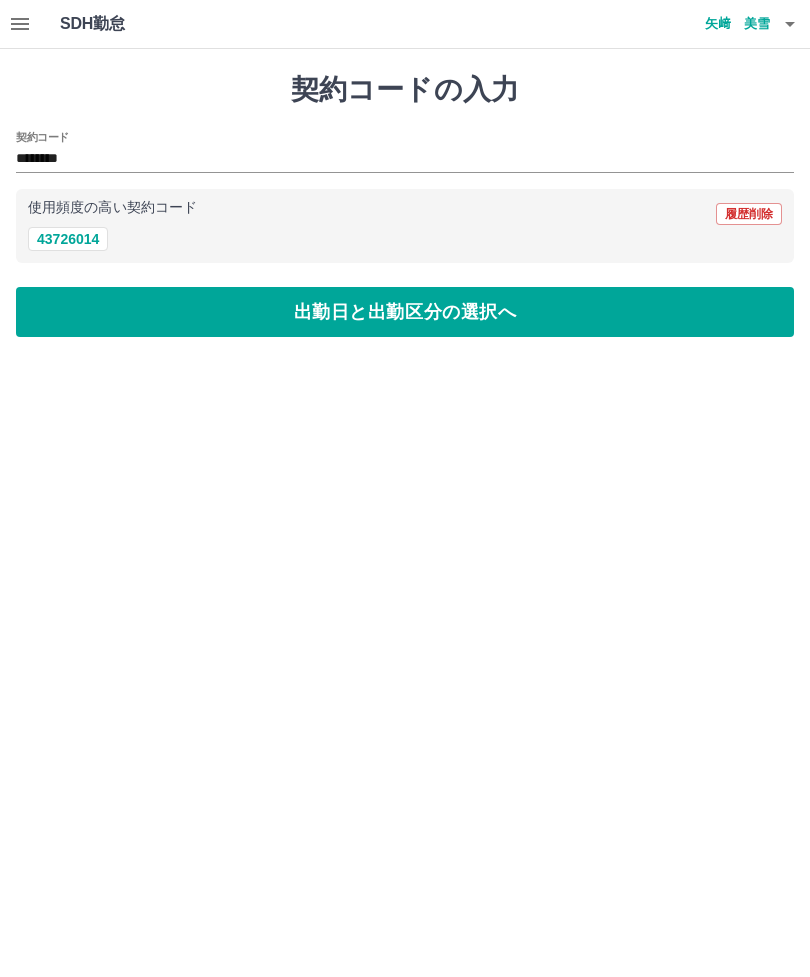 click on "出勤日と出勤区分の選択へ" at bounding box center (405, 312) 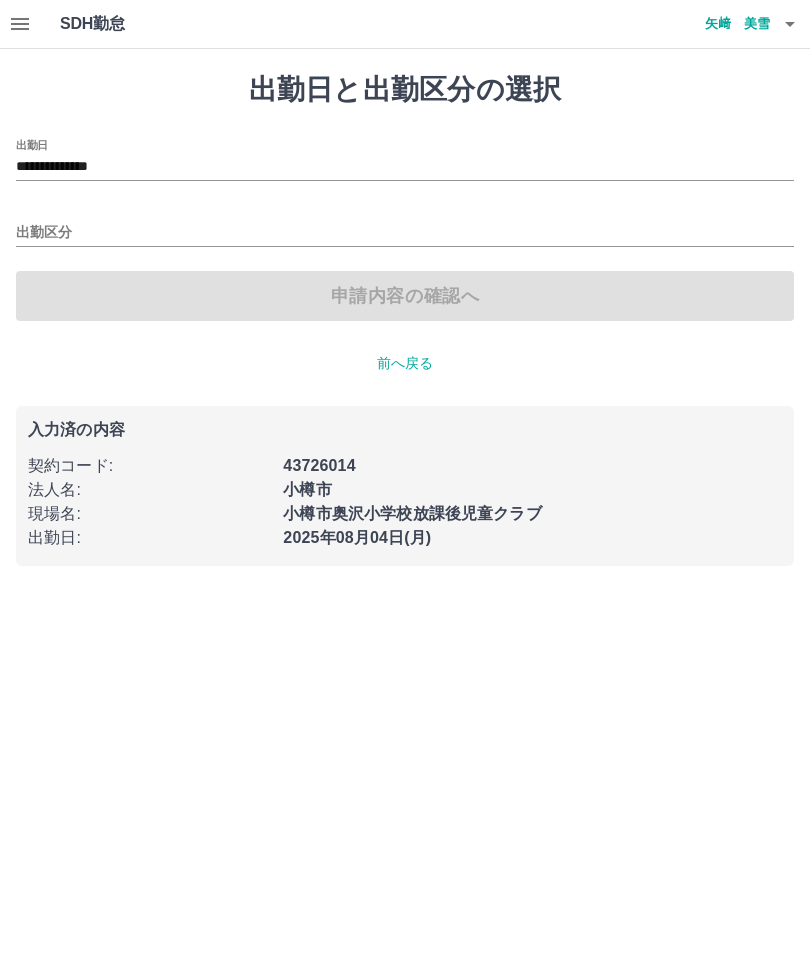 click on "**********" at bounding box center [405, 167] 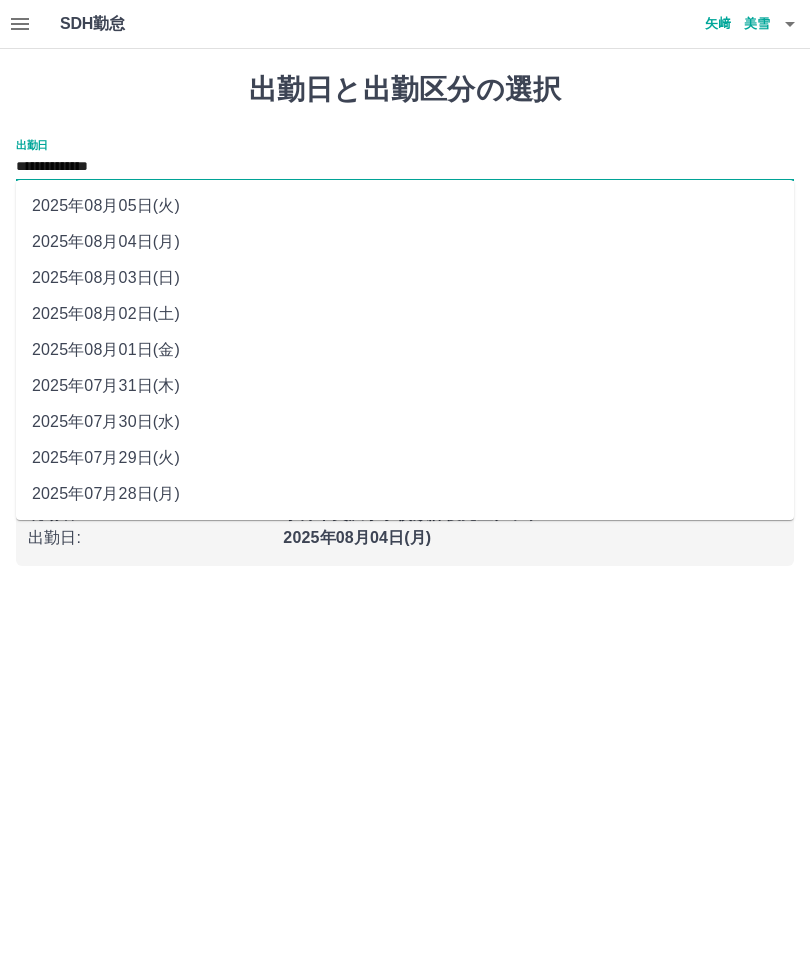 click on "2025年08月02日(土)" at bounding box center [405, 314] 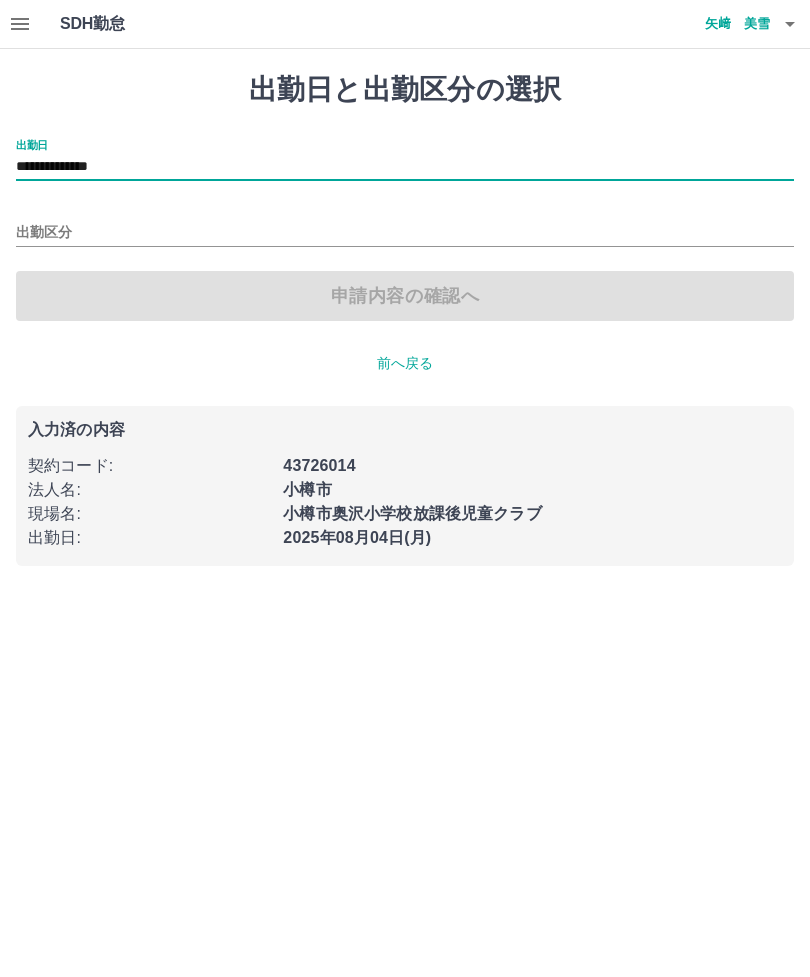click on "出勤区分" at bounding box center (405, 233) 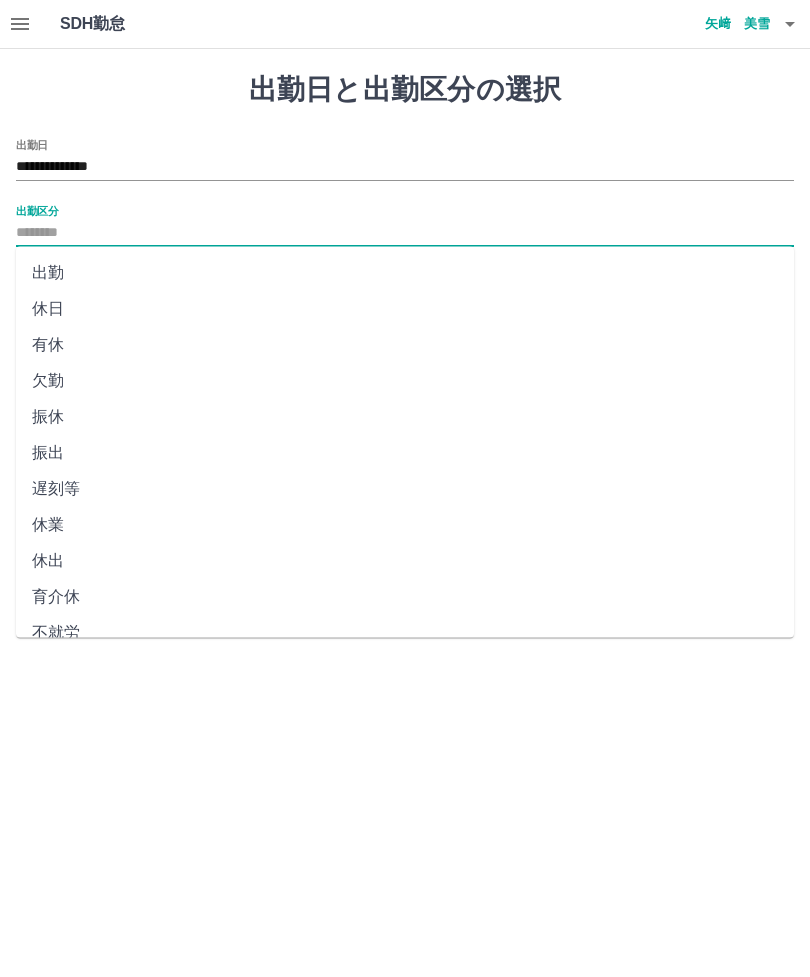 click on "休日" at bounding box center (405, 309) 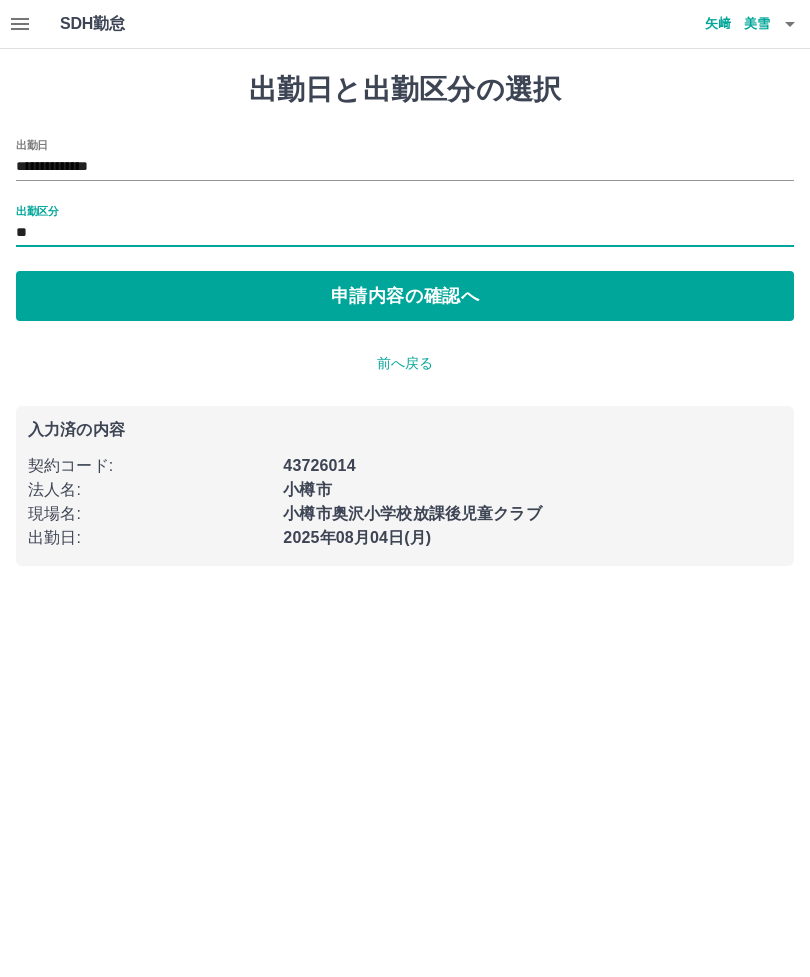 click on "申請内容の確認へ" at bounding box center [405, 296] 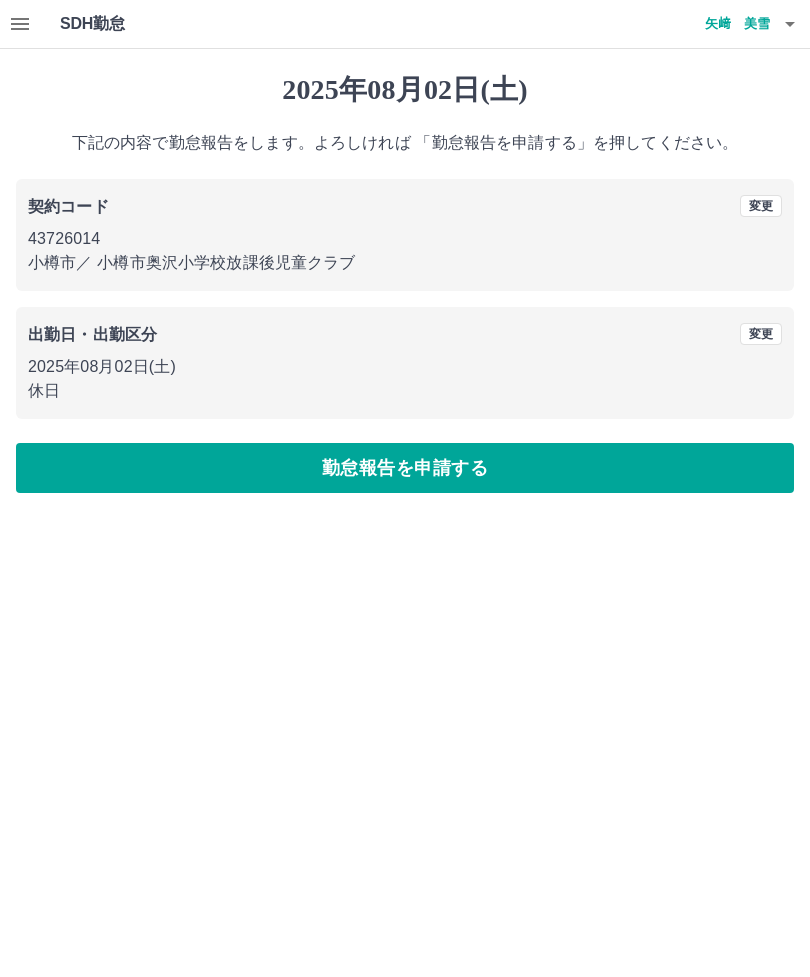 click on "勤怠報告を申請する" at bounding box center (405, 468) 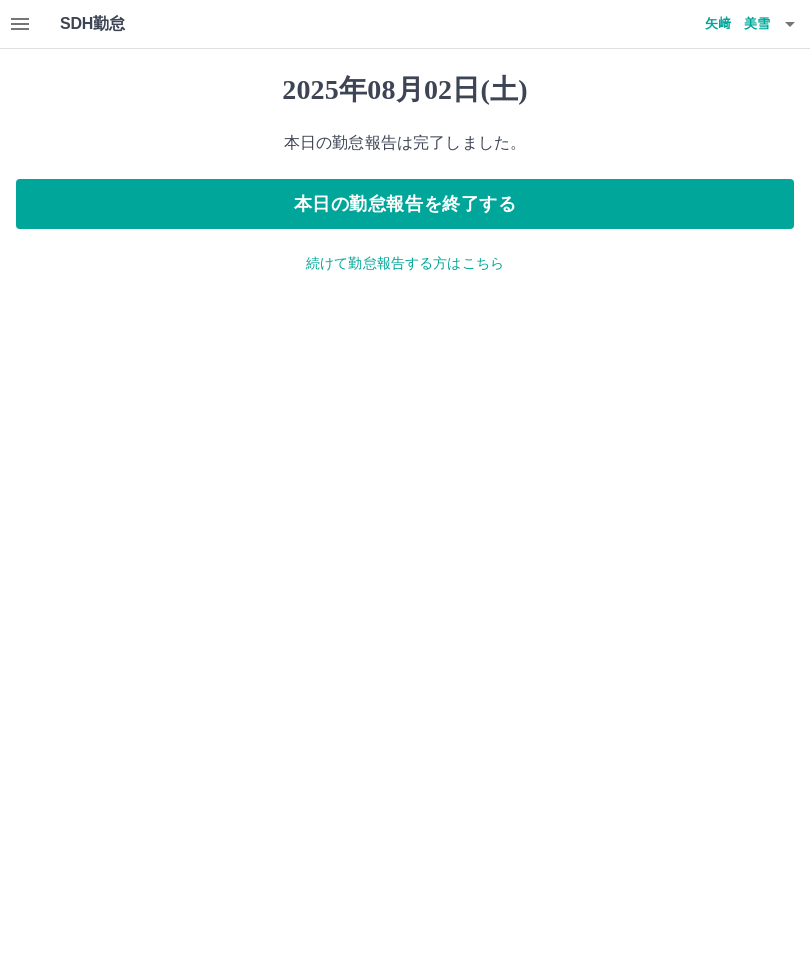 click on "続けて勤怠報告する方はこちら" at bounding box center (405, 263) 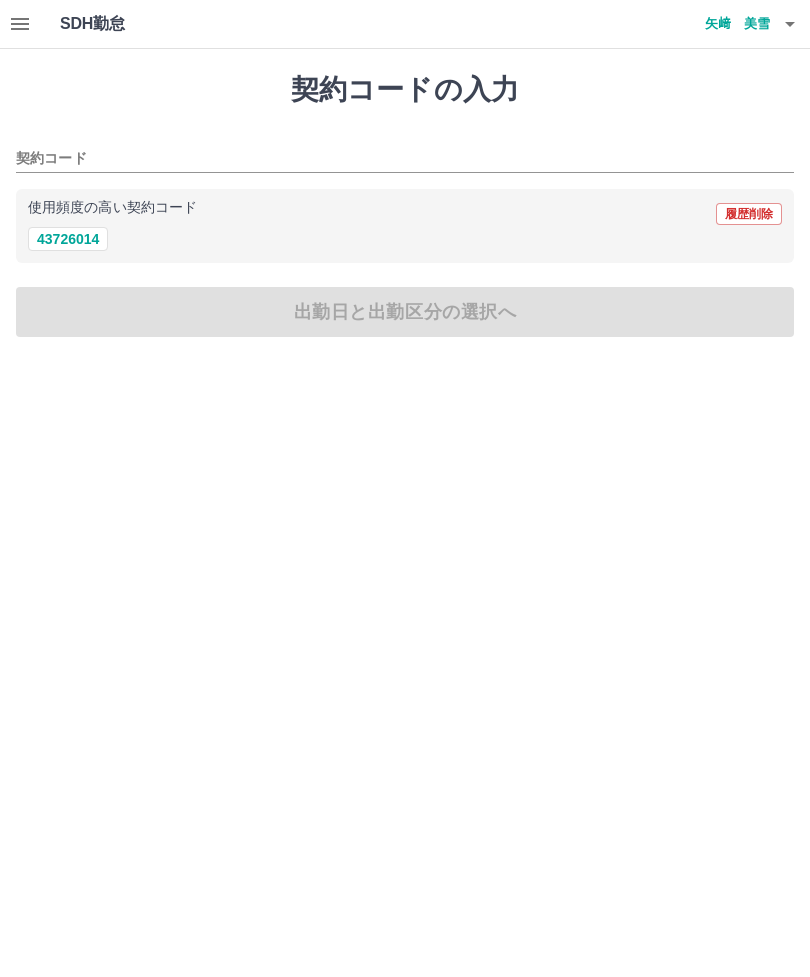 click on "43726014" at bounding box center [68, 239] 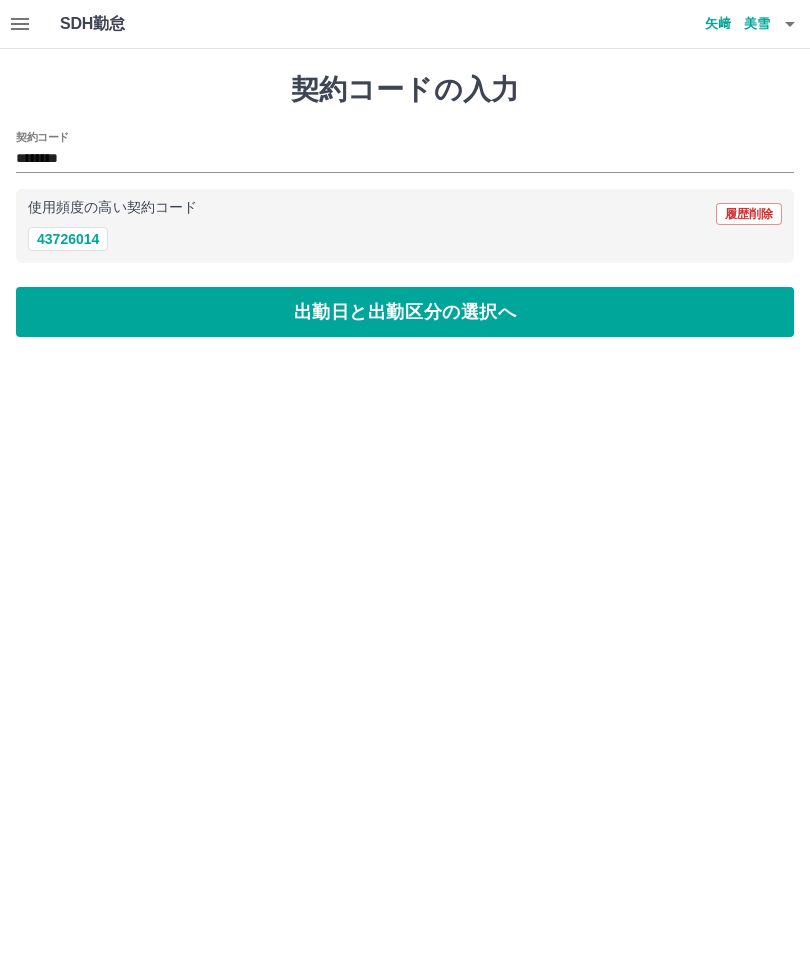 click on "出勤日と出勤区分の選択へ" at bounding box center (405, 312) 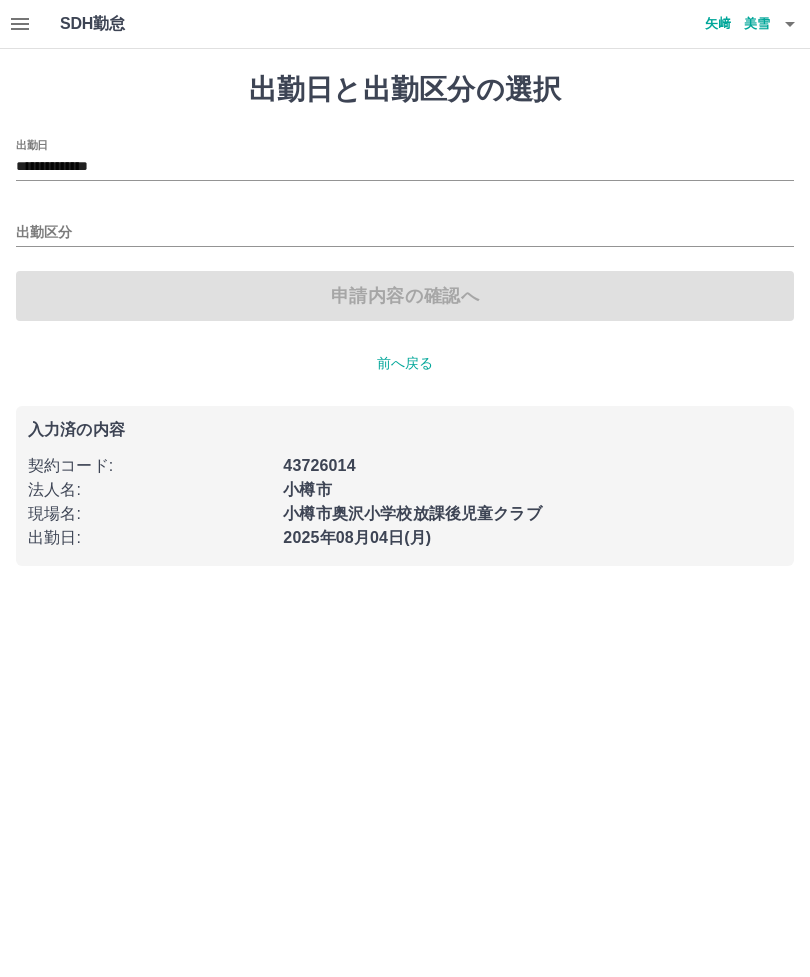 click on "**********" at bounding box center [405, 167] 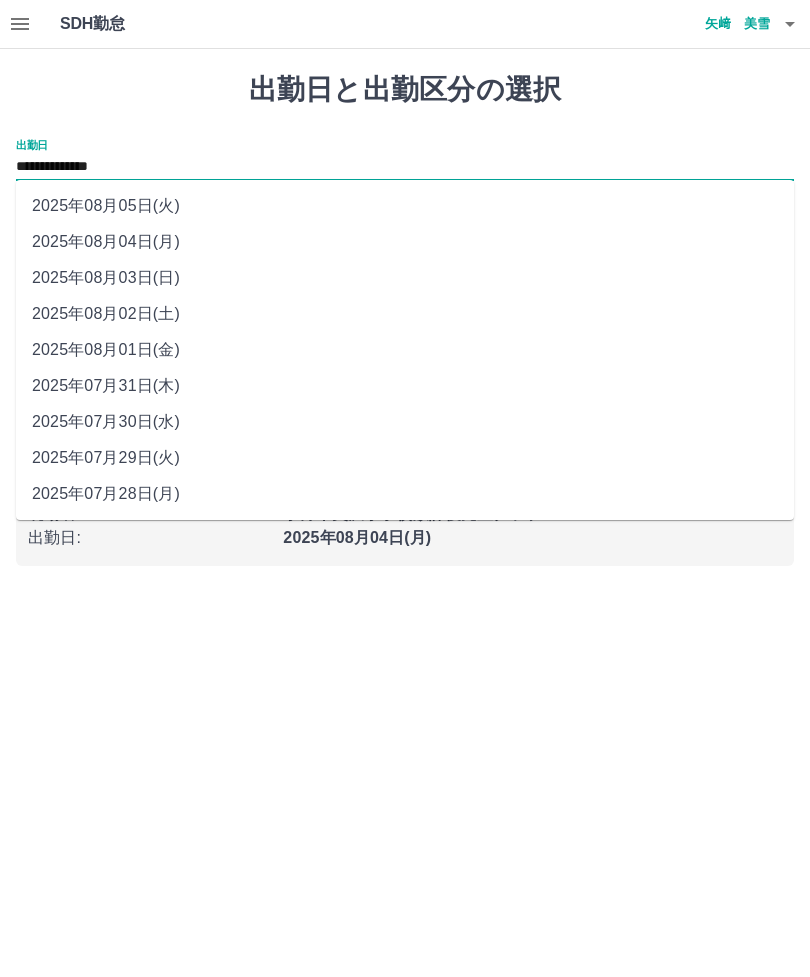 click on "2025年08月03日(日)" at bounding box center (405, 278) 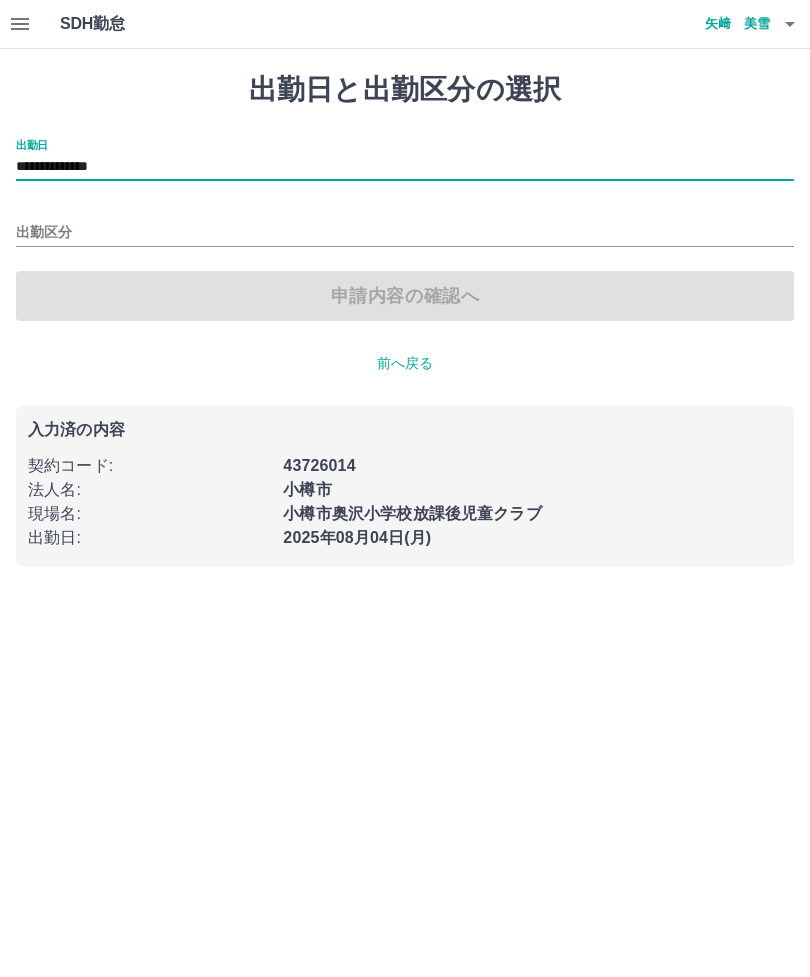 click on "出勤区分" at bounding box center [405, 233] 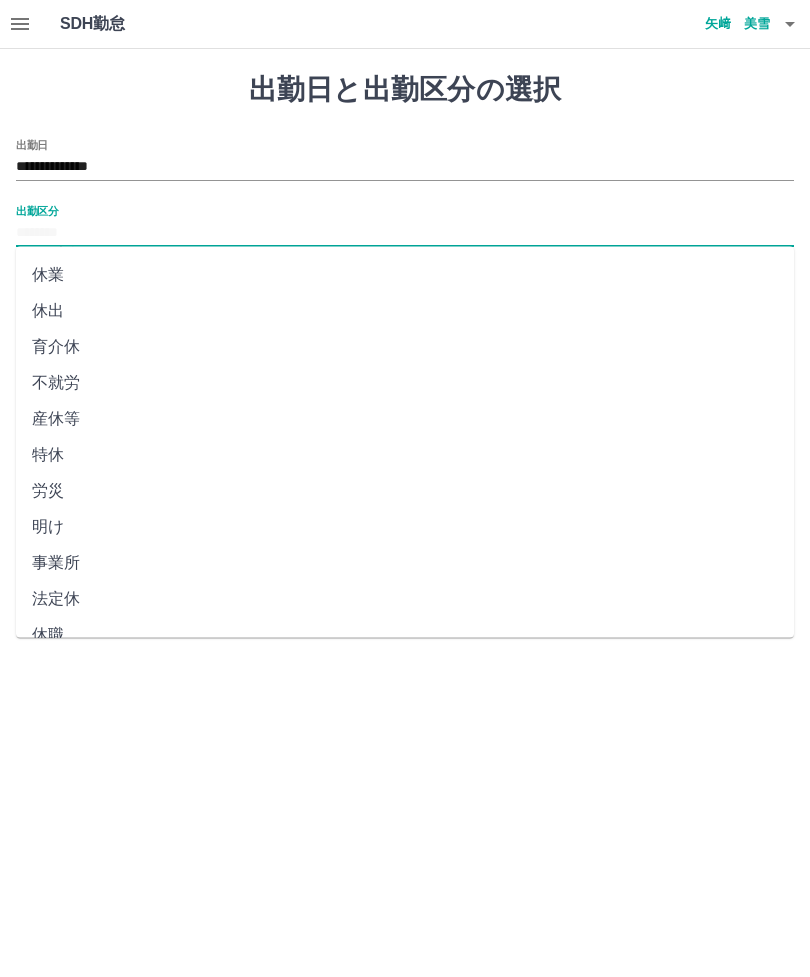 scroll, scrollTop: 248, scrollLeft: 0, axis: vertical 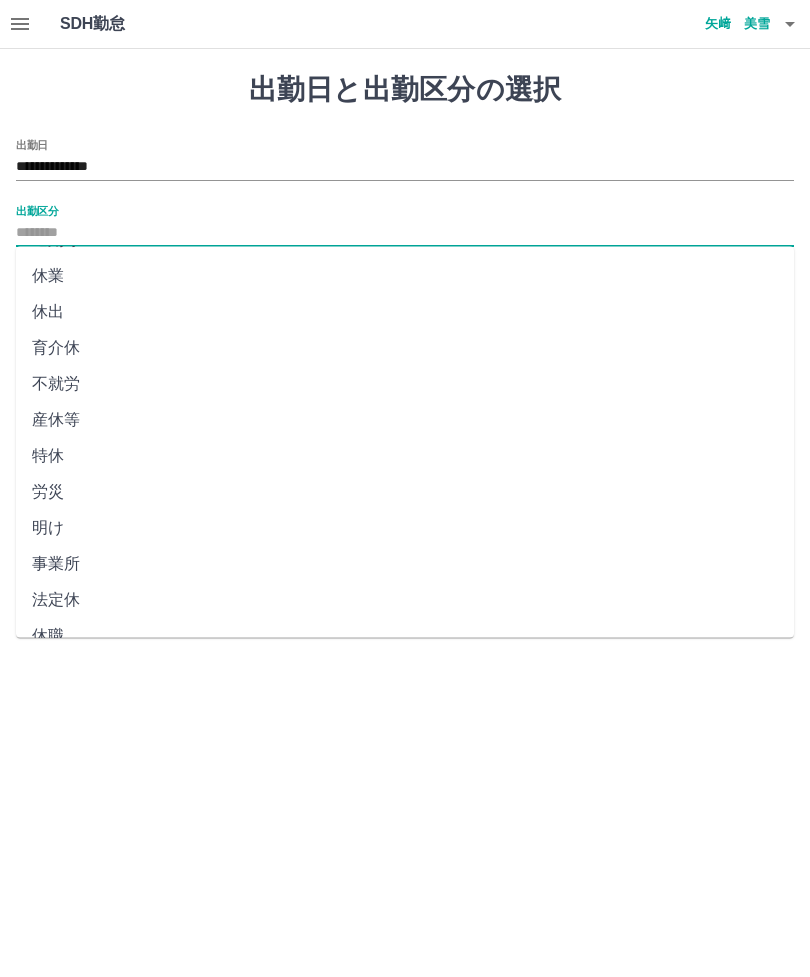 click on "法定休" at bounding box center [405, 601] 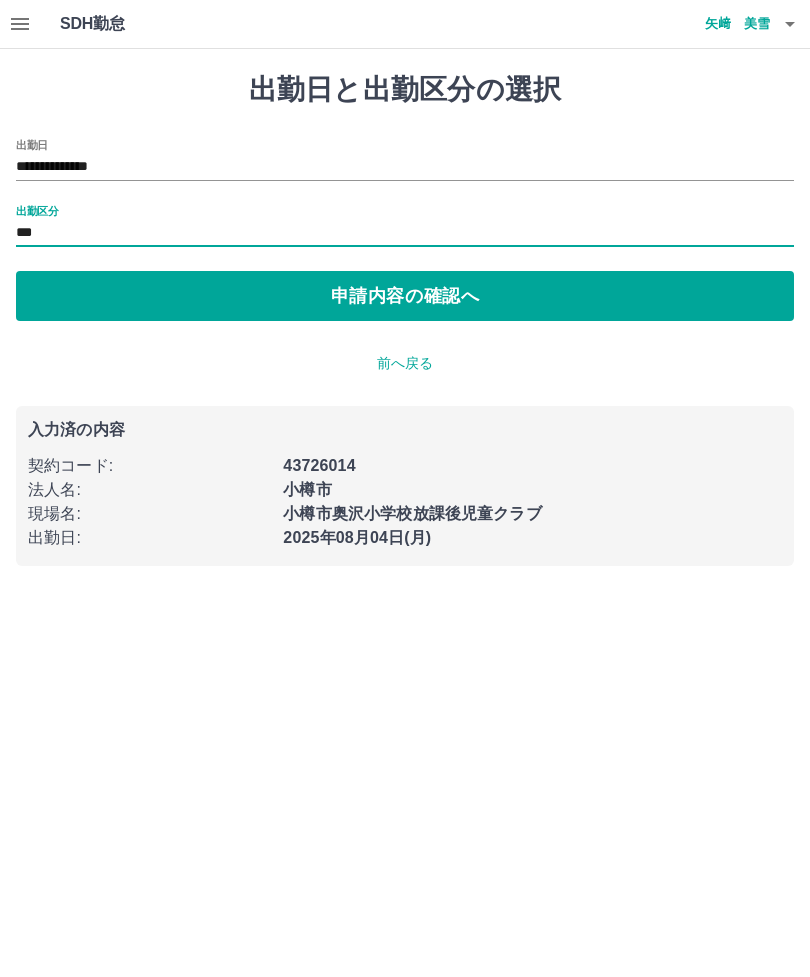 click on "申請内容の確認へ" at bounding box center (405, 296) 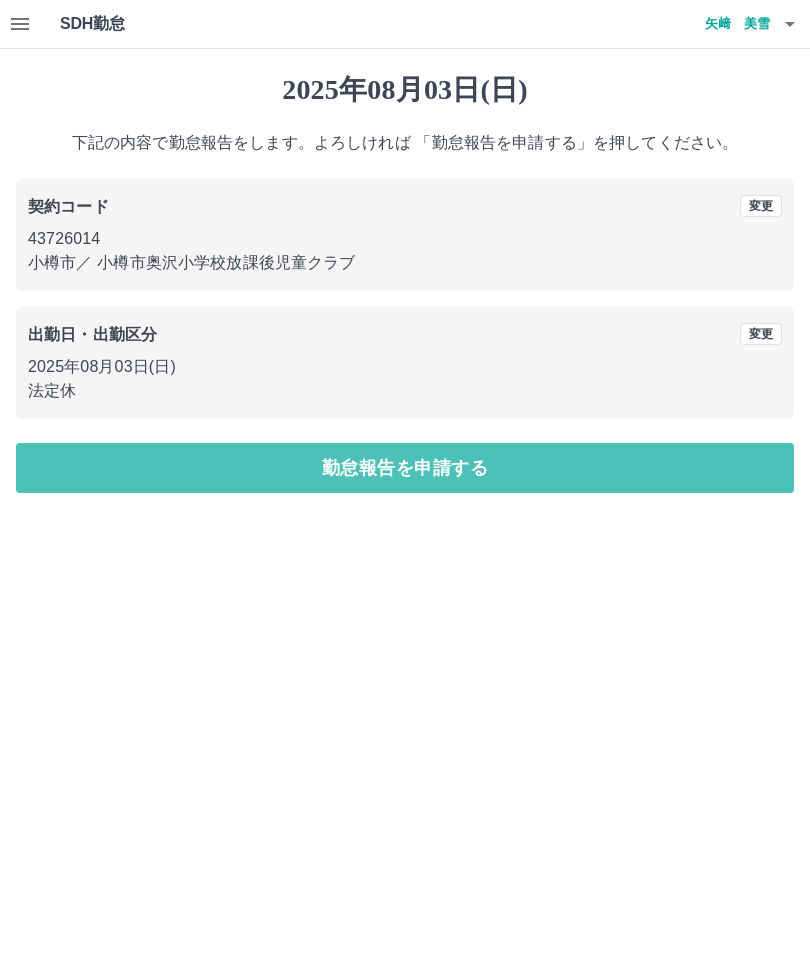 click on "勤怠報告を申請する" at bounding box center [405, 468] 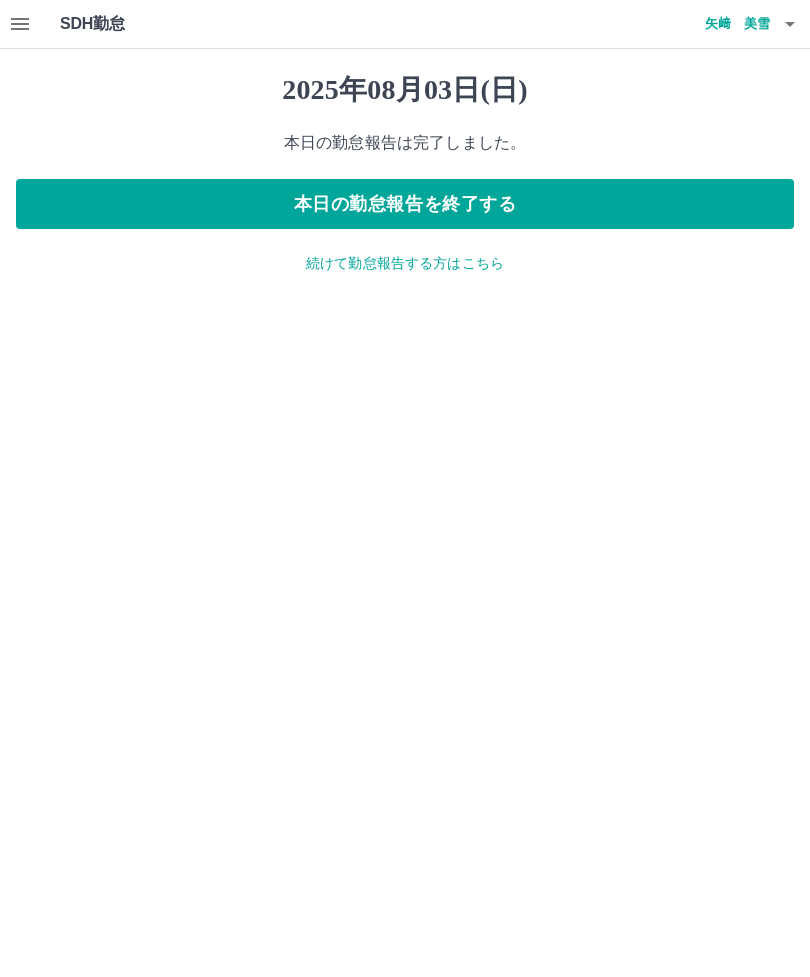 click on "続けて勤怠報告する方はこちら" at bounding box center [405, 263] 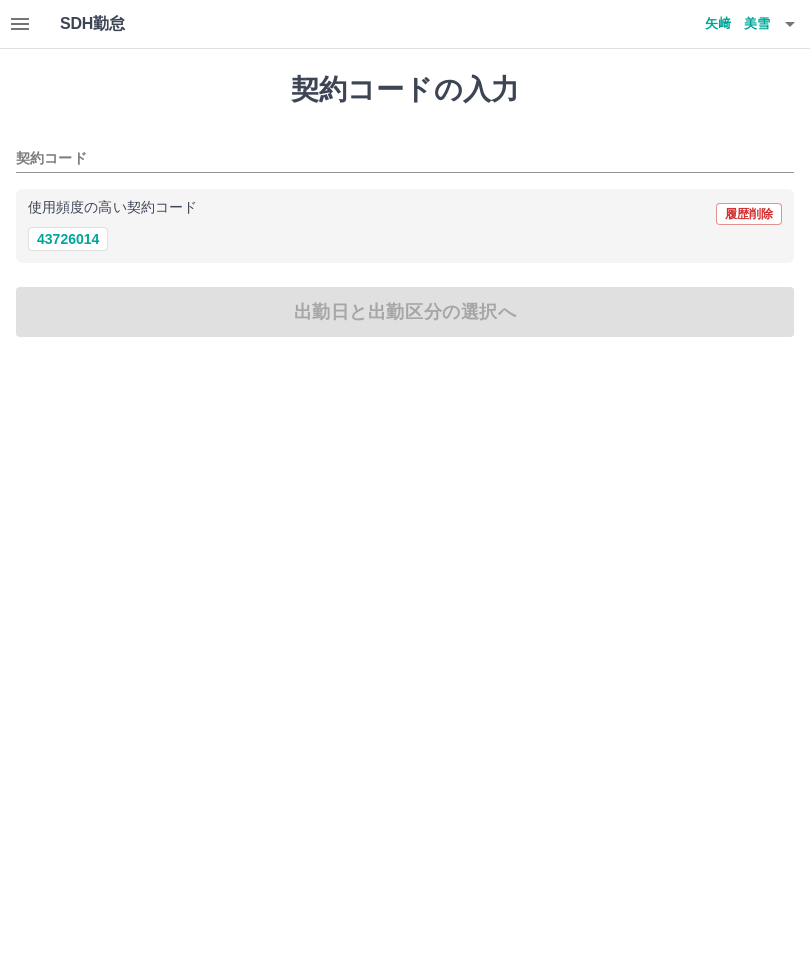 click on "43726014" at bounding box center (68, 239) 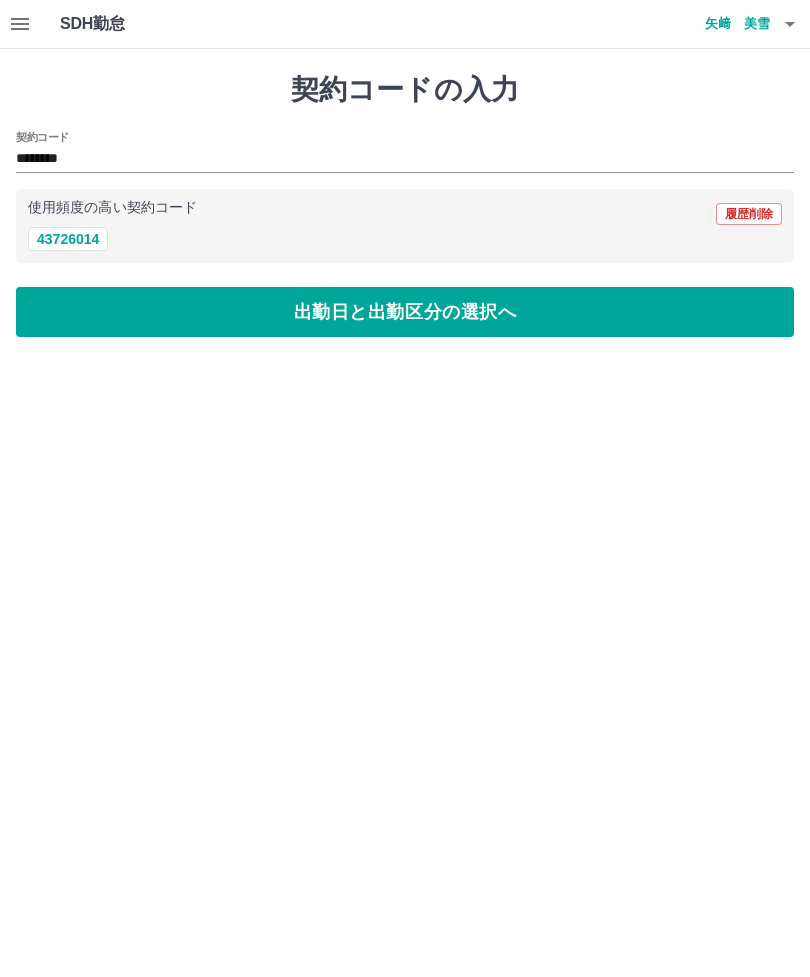 click on "出勤日と出勤区分の選択へ" at bounding box center [405, 312] 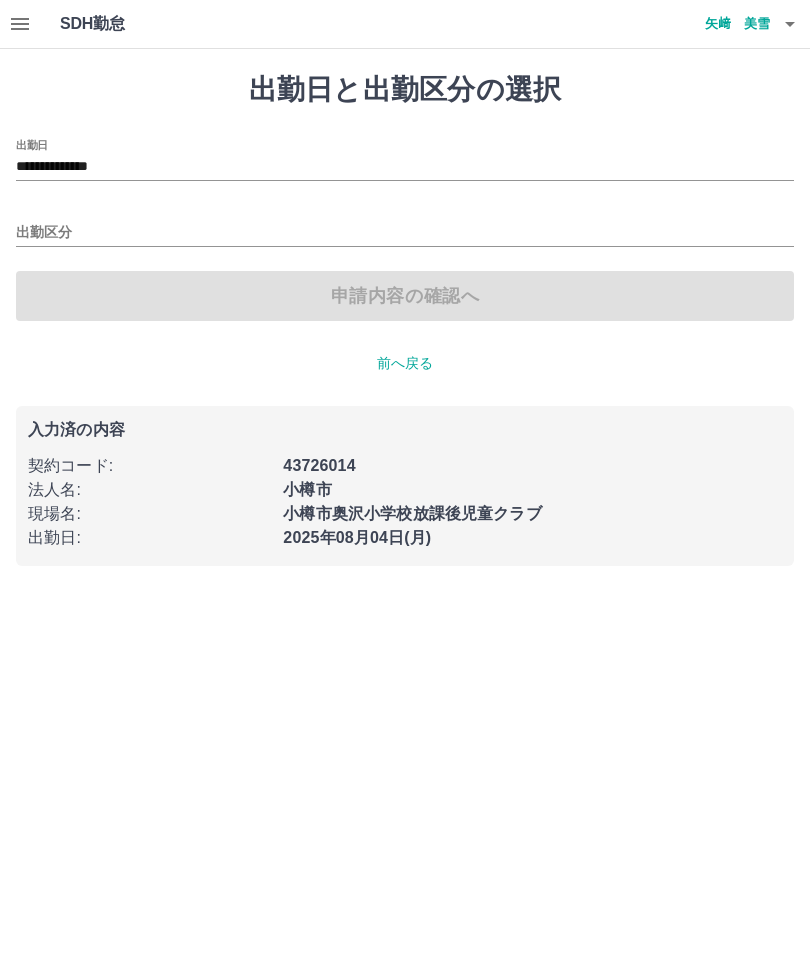 click on "出勤区分" at bounding box center (405, 233) 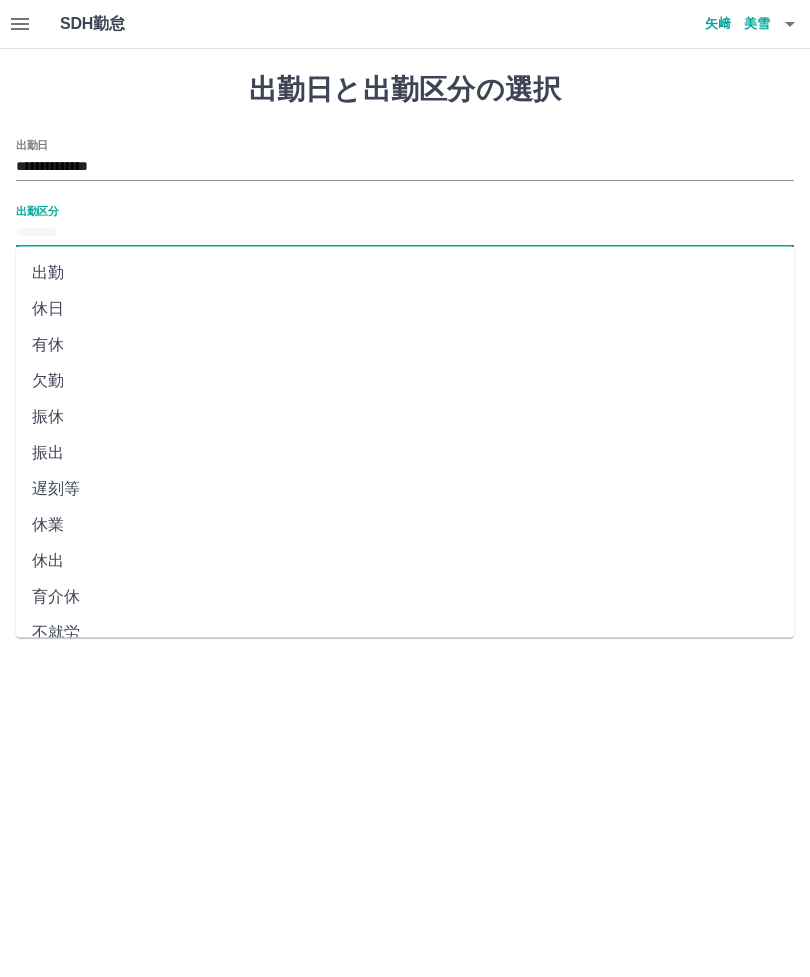 click on "出勤" at bounding box center [405, 273] 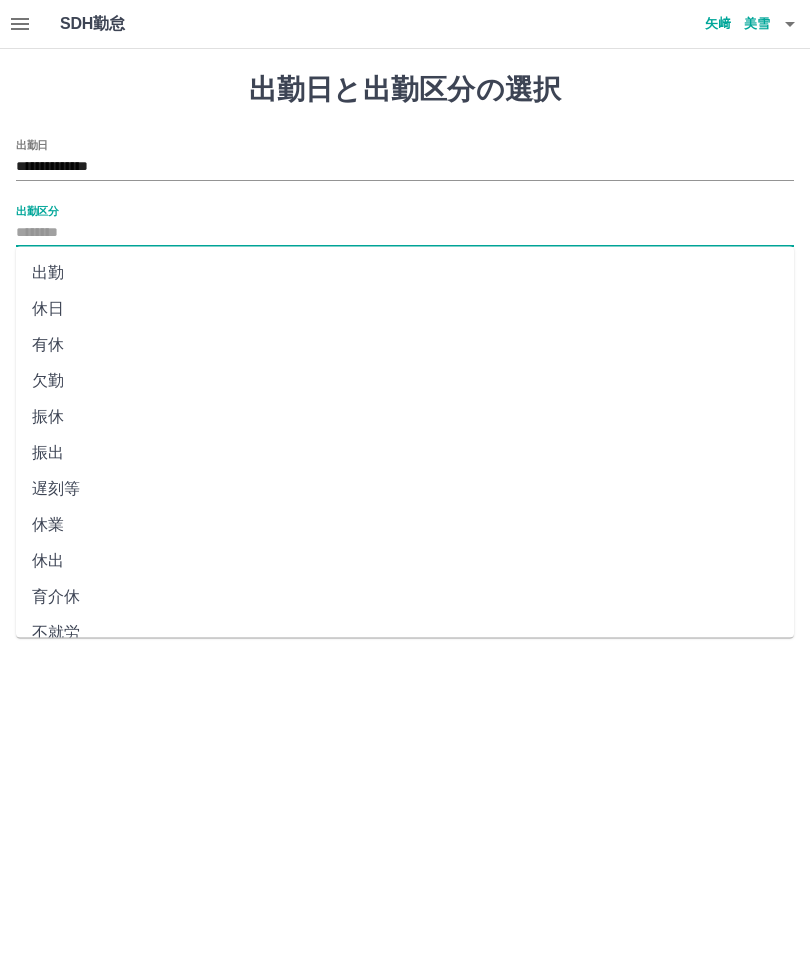 type on "**" 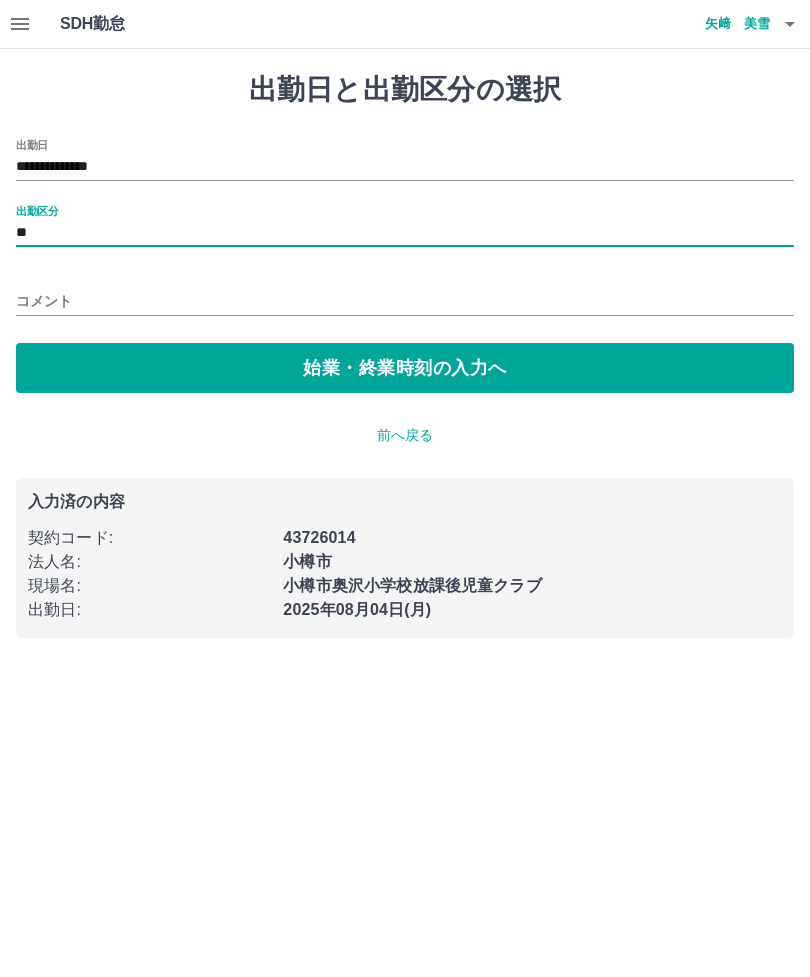 click on "始業・終業時刻の入力へ" at bounding box center [405, 368] 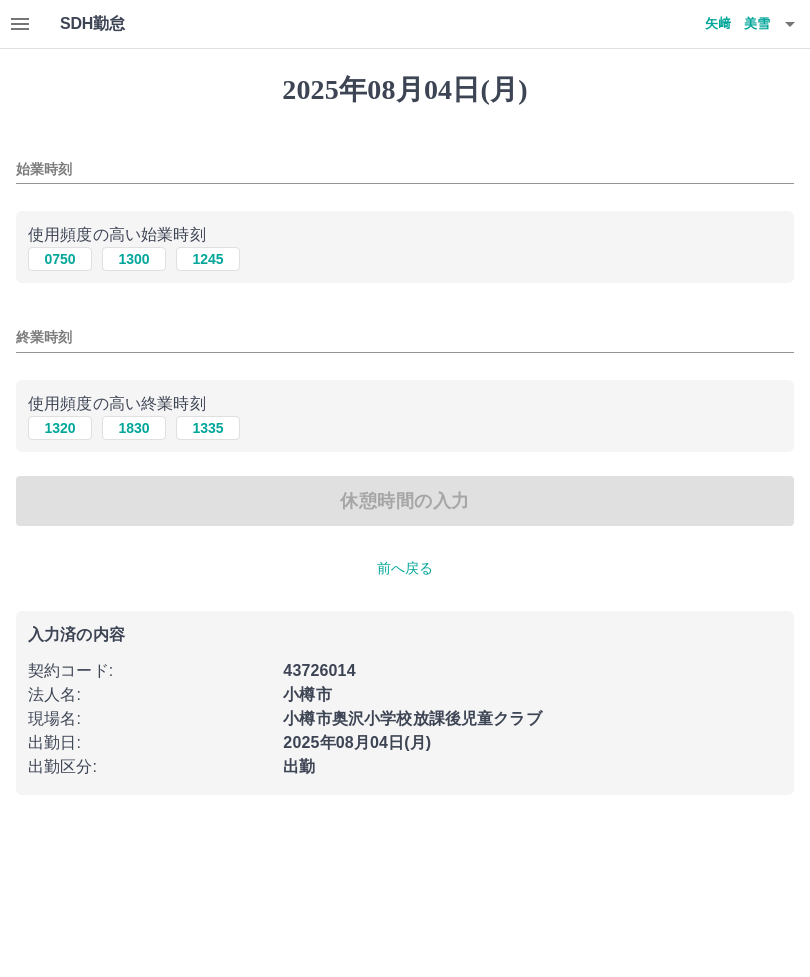 click on "0750" at bounding box center (60, 259) 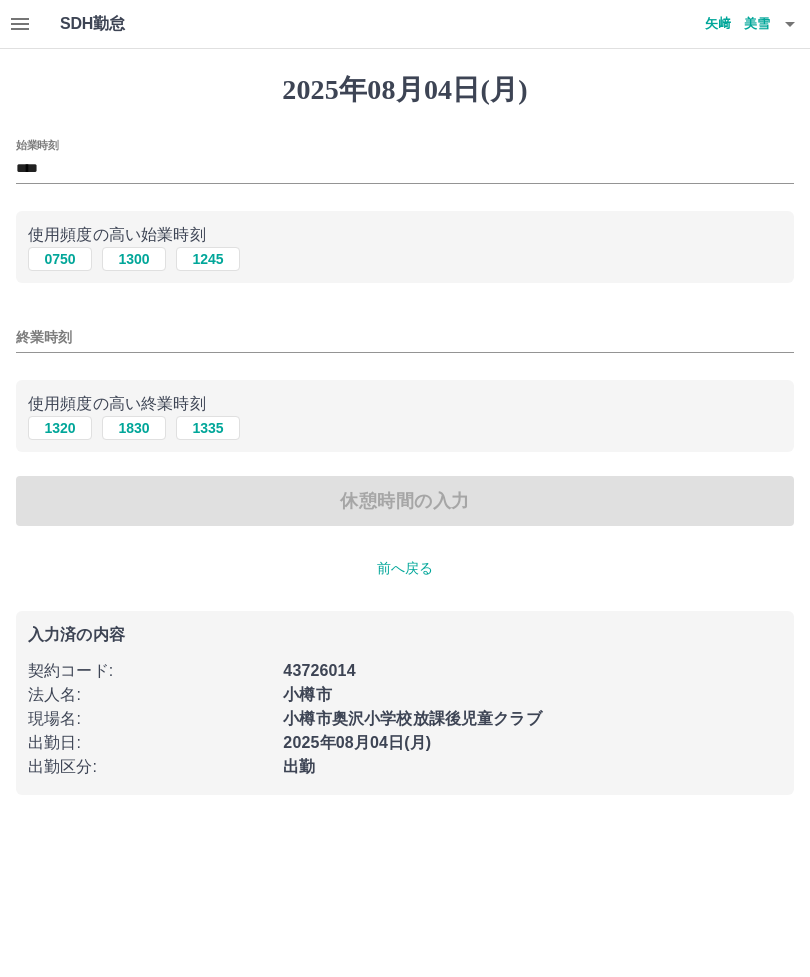 click on "1335" at bounding box center [208, 428] 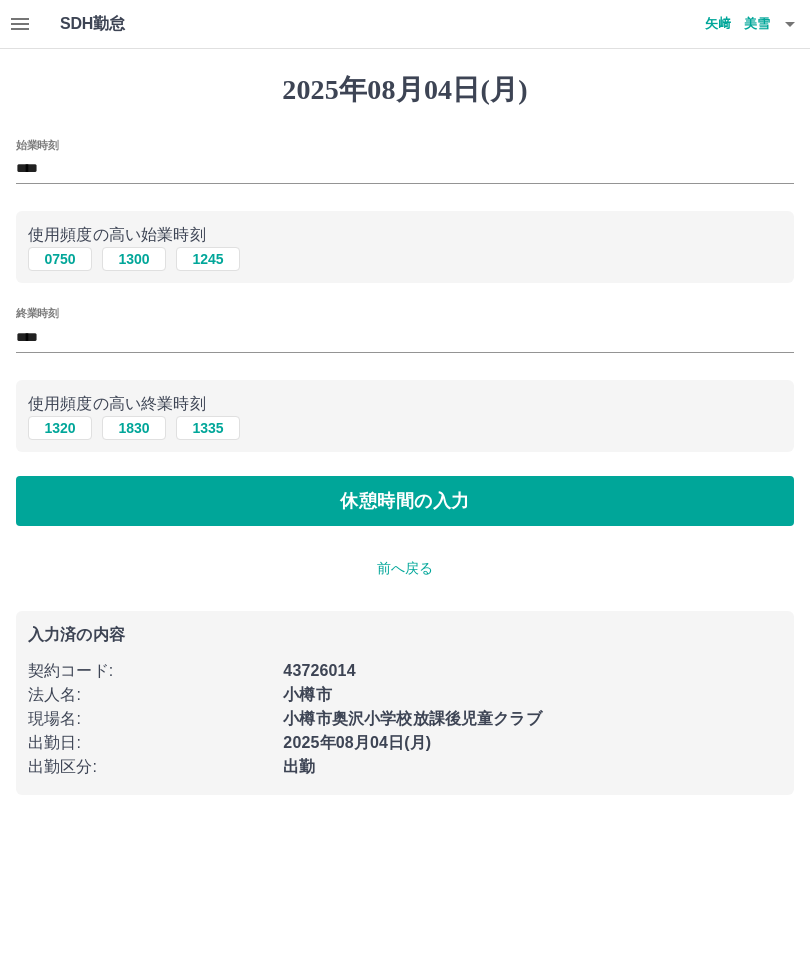 click on "休憩時間の入力" at bounding box center (405, 501) 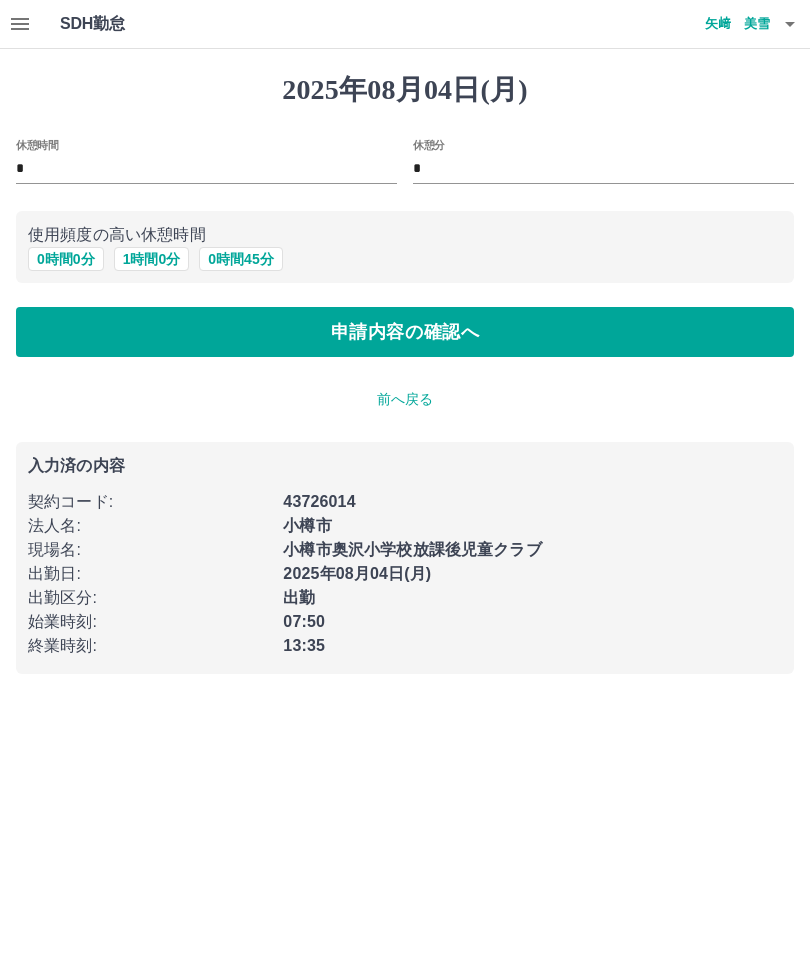 click on "0 時間 0 分" at bounding box center [66, 259] 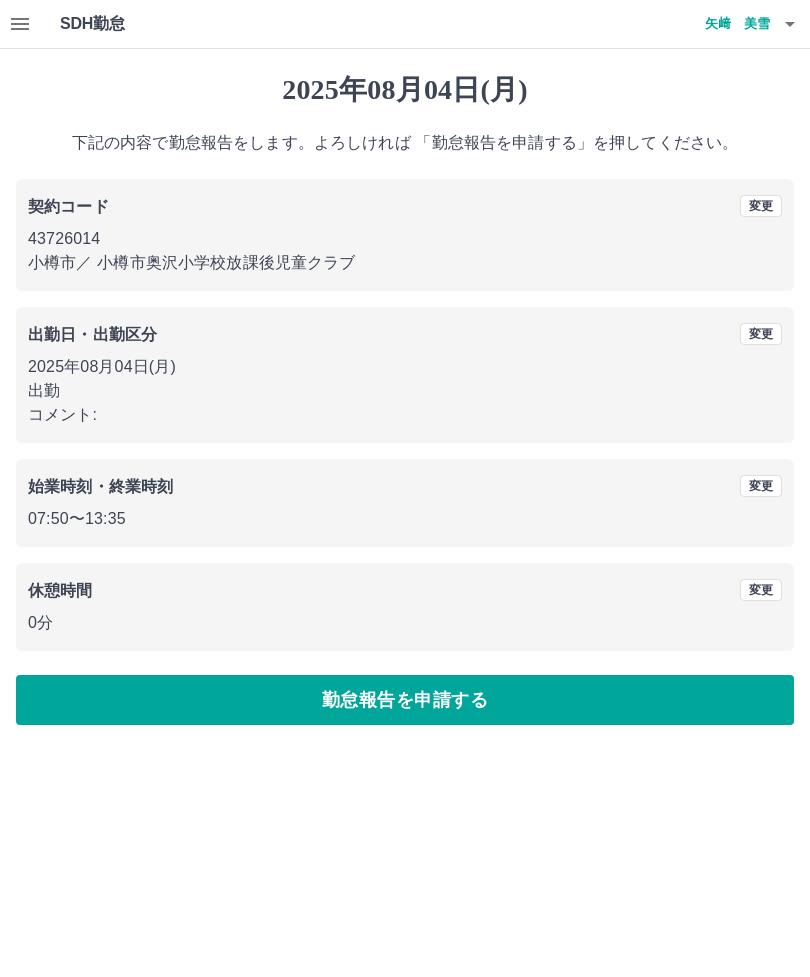 click on "勤怠報告を申請する" at bounding box center (405, 700) 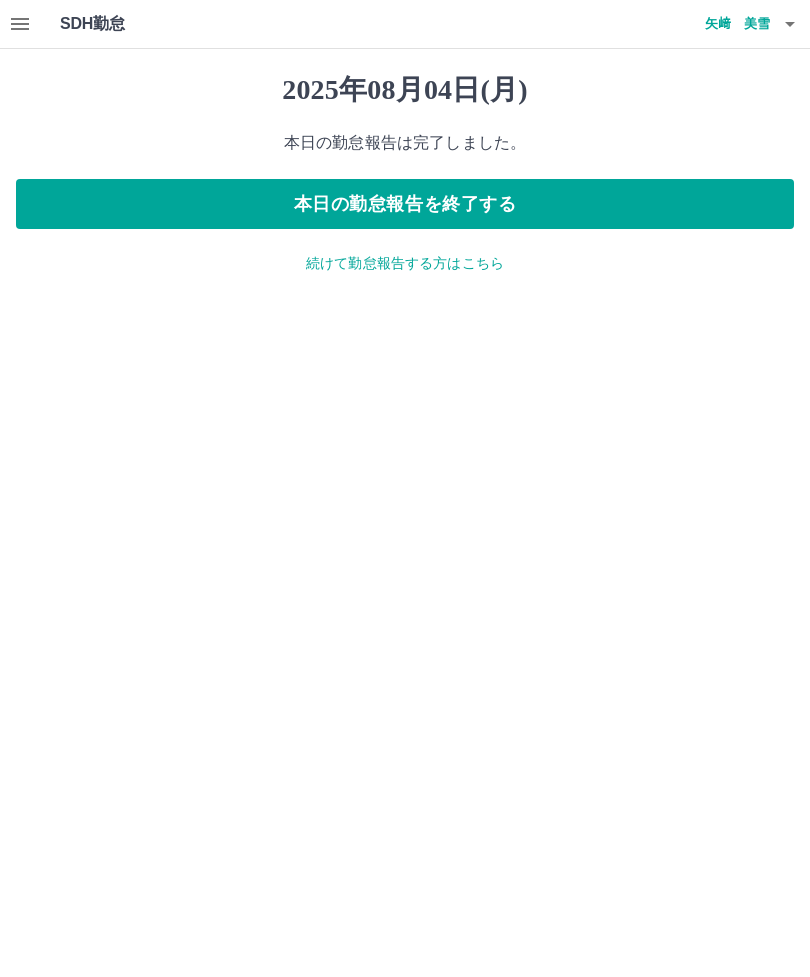 click on "本日の勤怠報告を終了する" at bounding box center [405, 204] 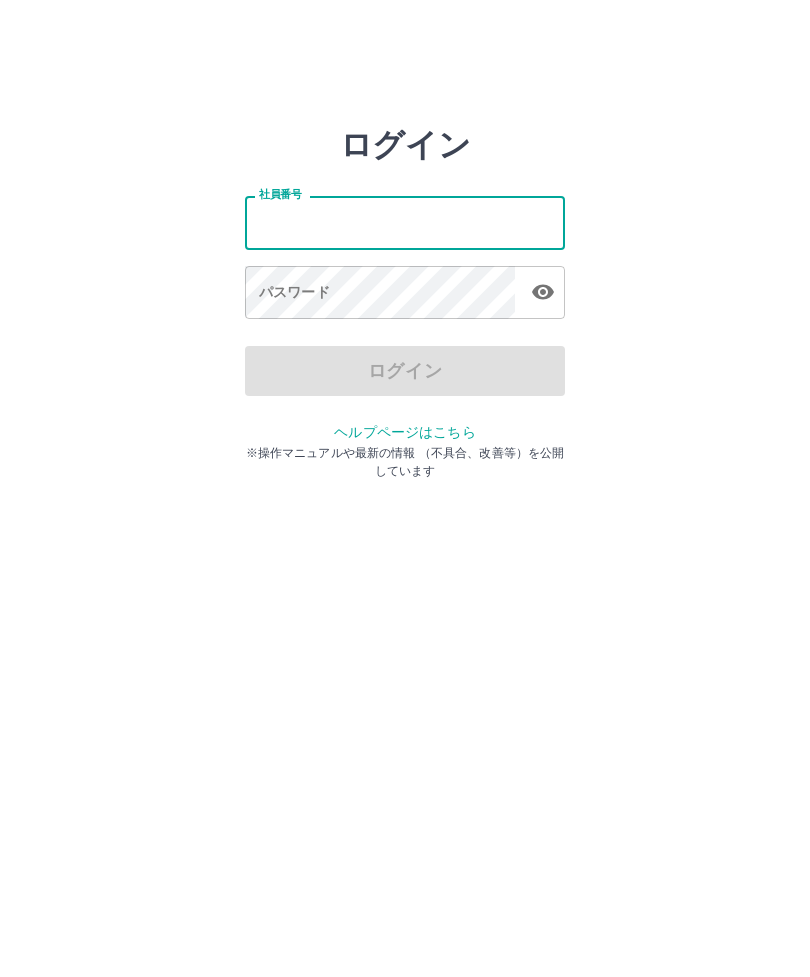 scroll, scrollTop: 0, scrollLeft: 0, axis: both 